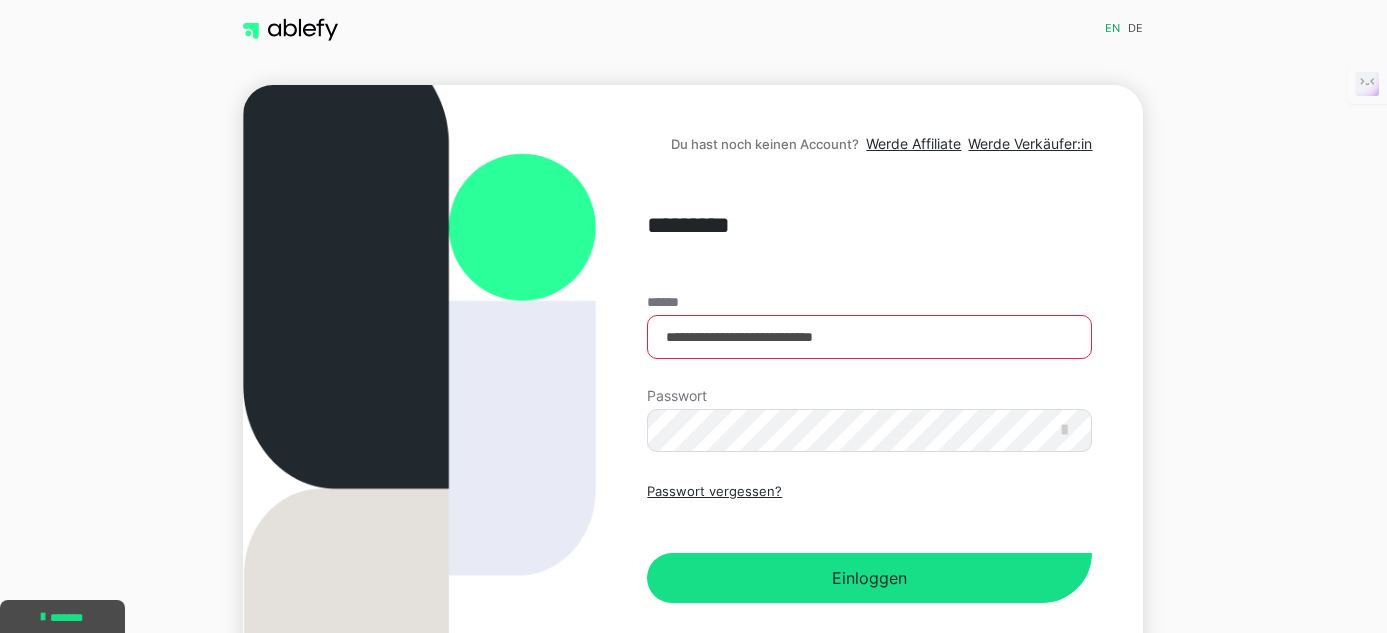 scroll, scrollTop: 0, scrollLeft: 0, axis: both 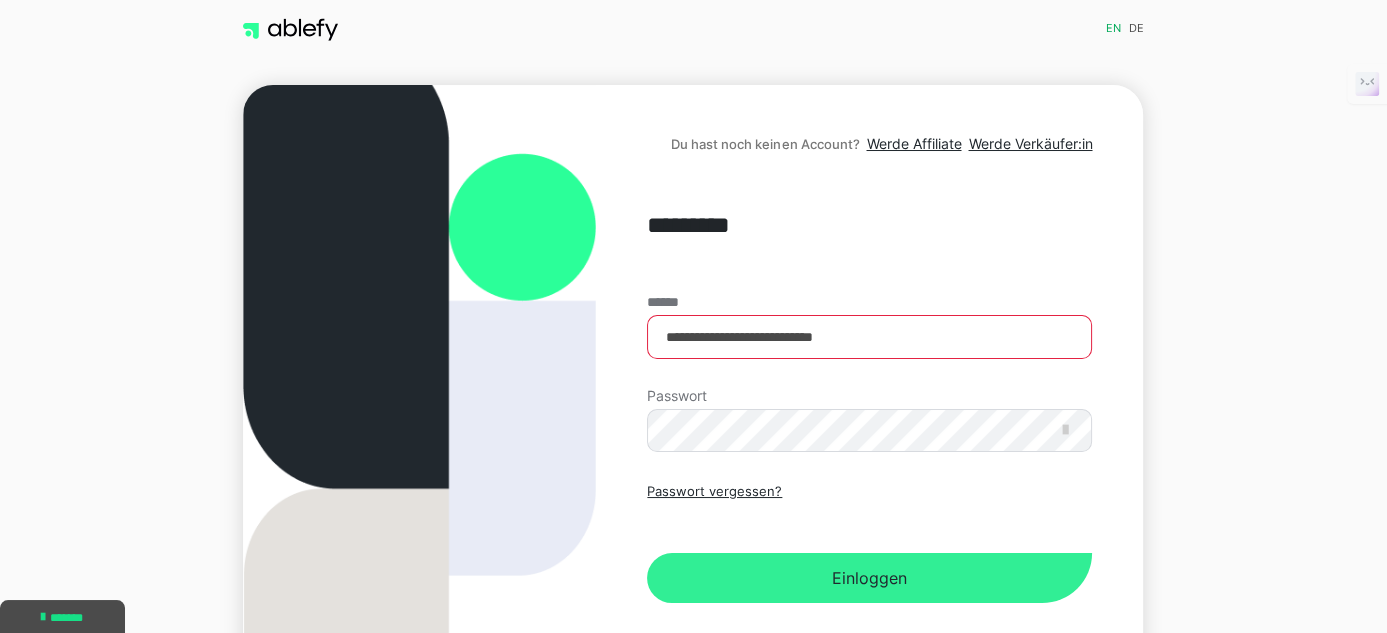click on "Einloggen" at bounding box center (869, 578) 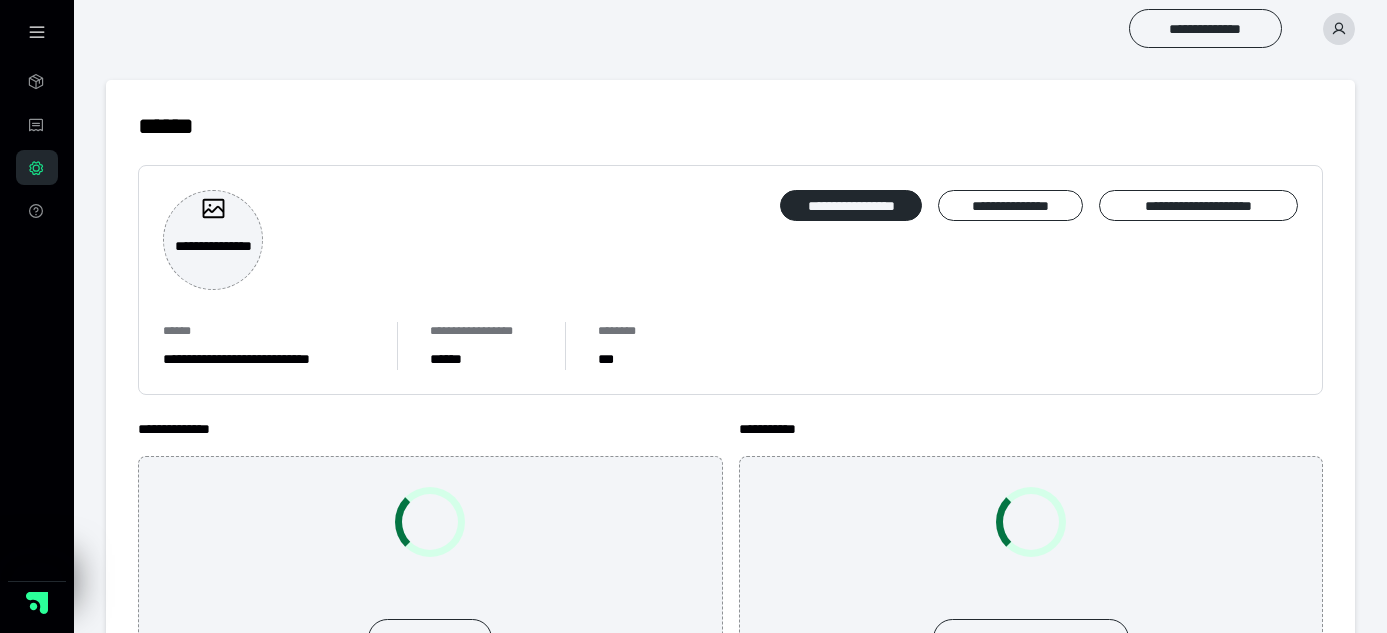 scroll, scrollTop: 0, scrollLeft: 0, axis: both 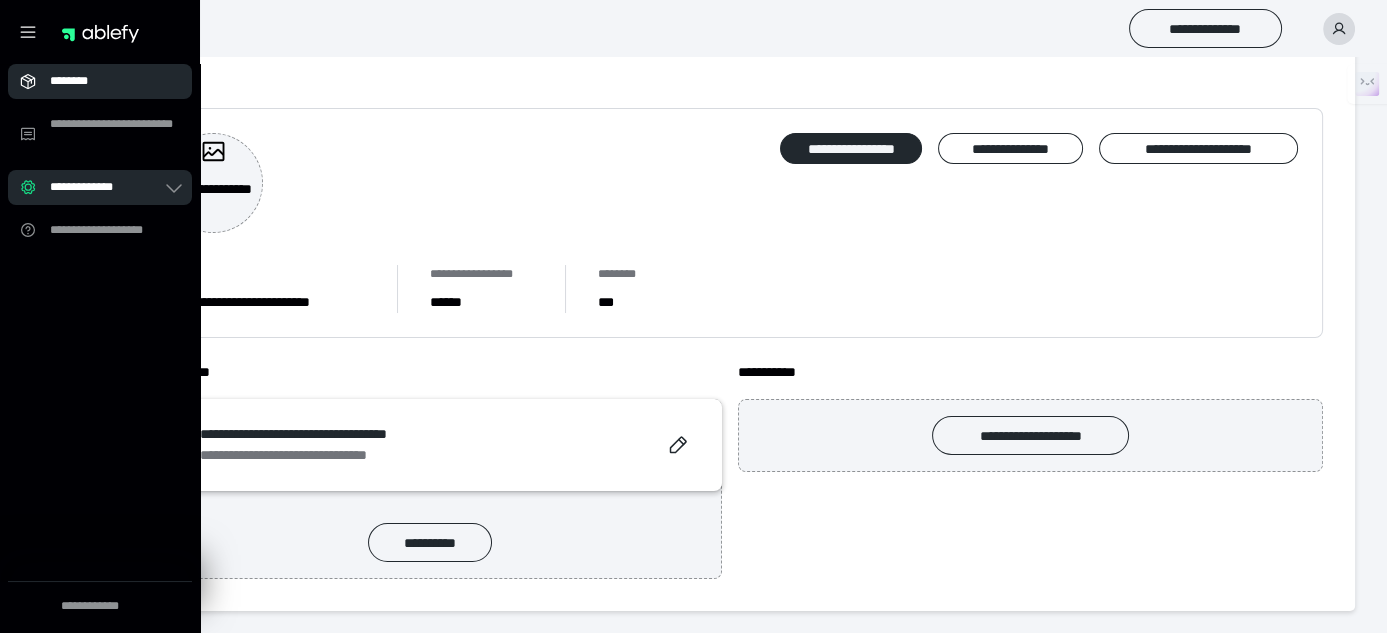 click on "********" at bounding box center [106, 81] 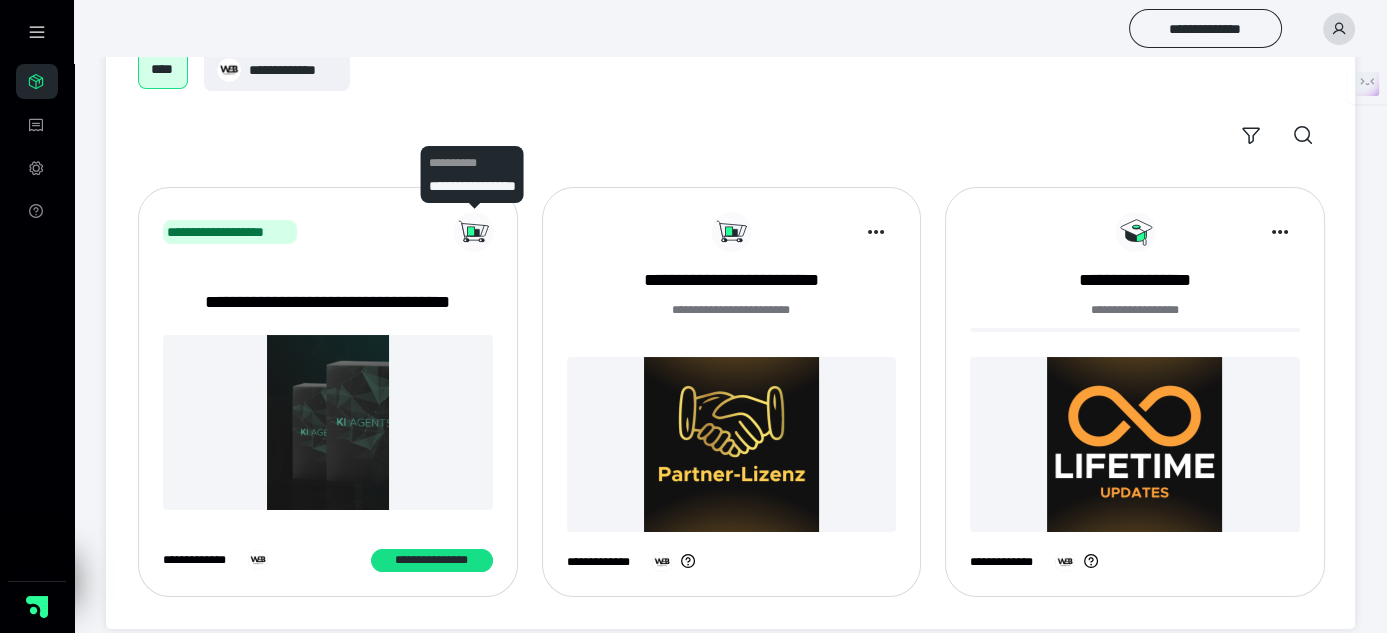 scroll, scrollTop: 146, scrollLeft: 0, axis: vertical 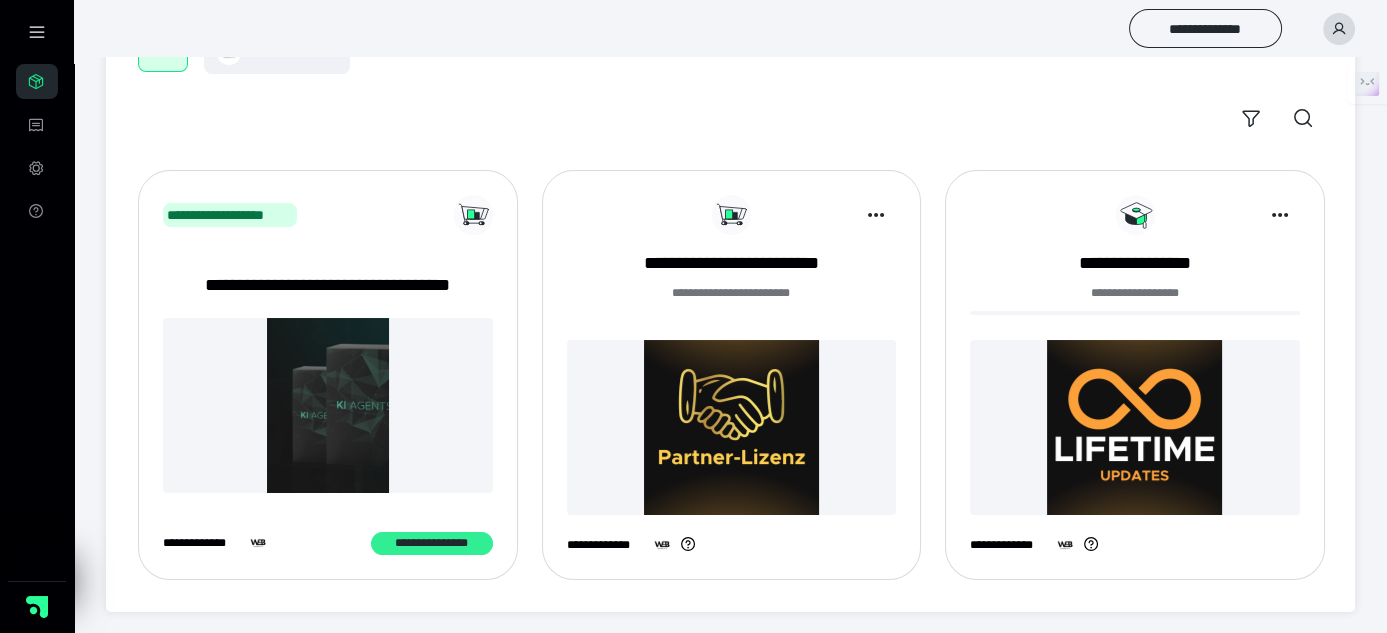 click on "**********" at bounding box center [431, 543] 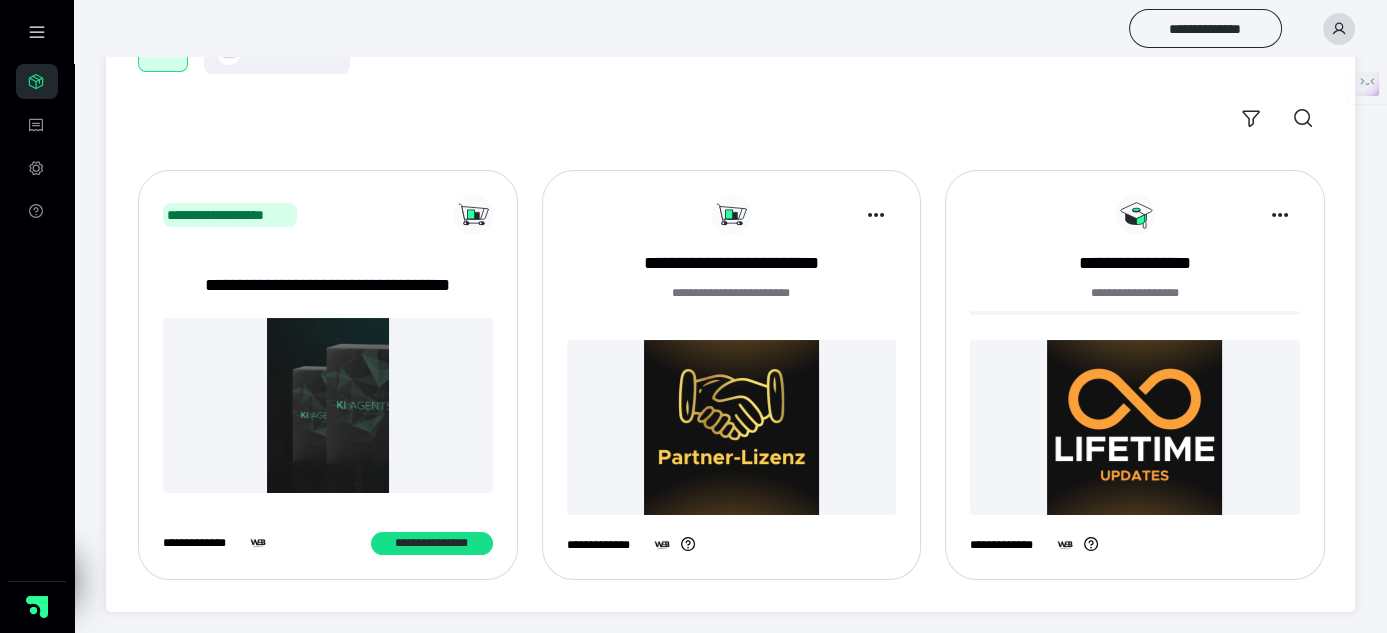 click at bounding box center [732, 427] 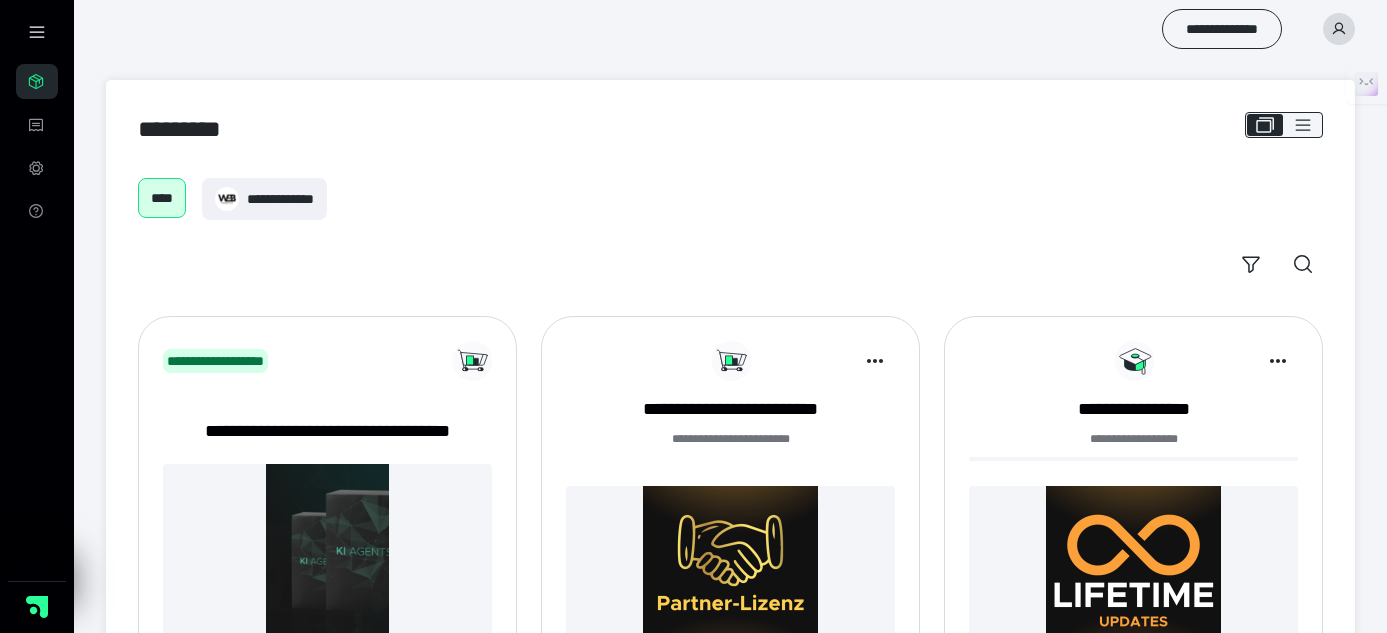 scroll, scrollTop: 146, scrollLeft: 0, axis: vertical 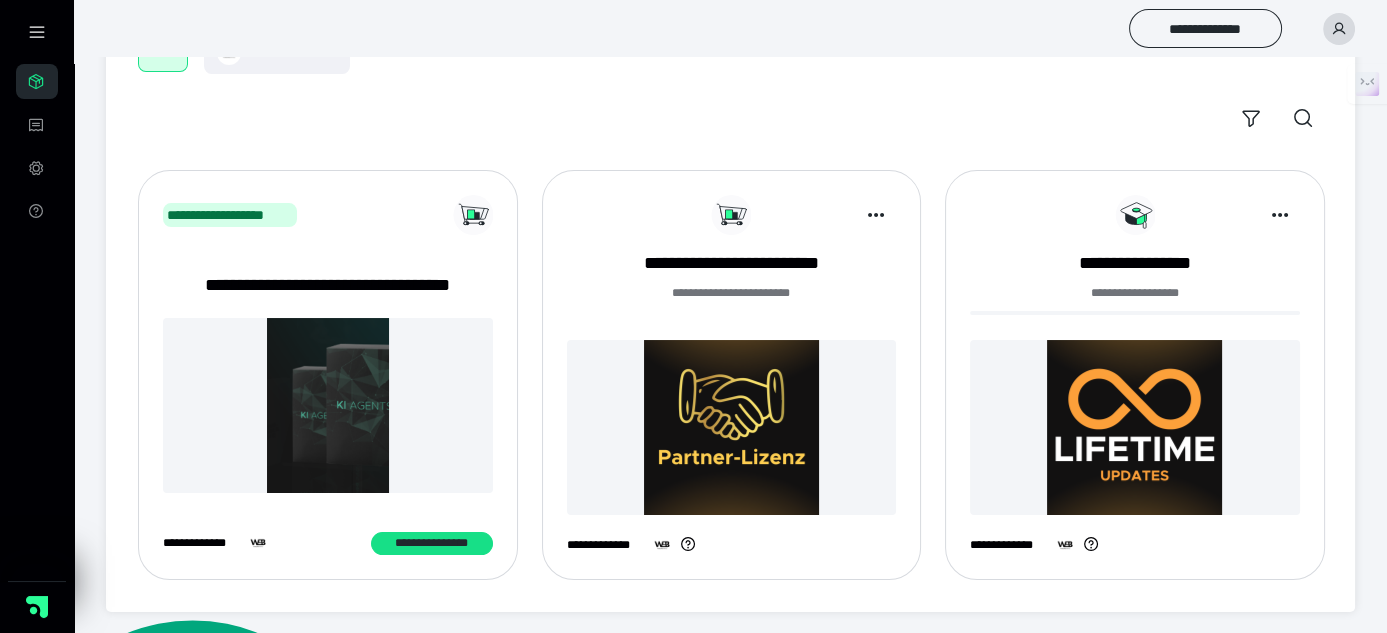 click at bounding box center (1135, 427) 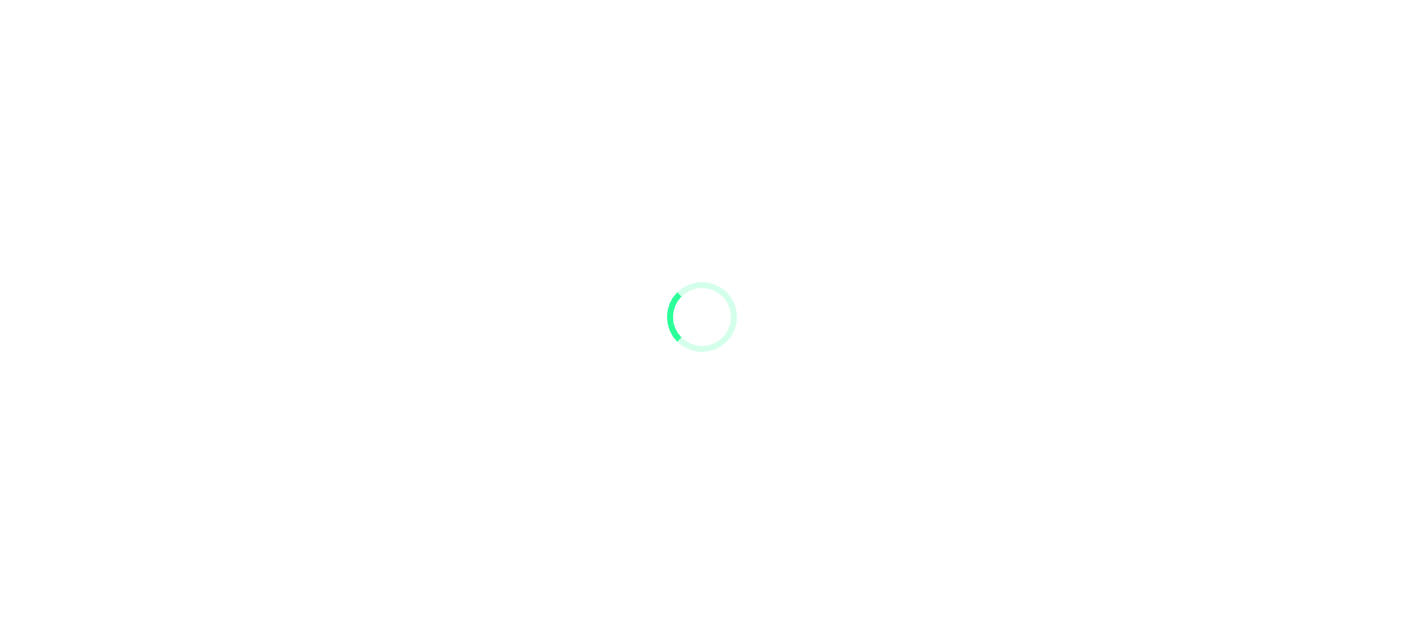 scroll, scrollTop: 0, scrollLeft: 0, axis: both 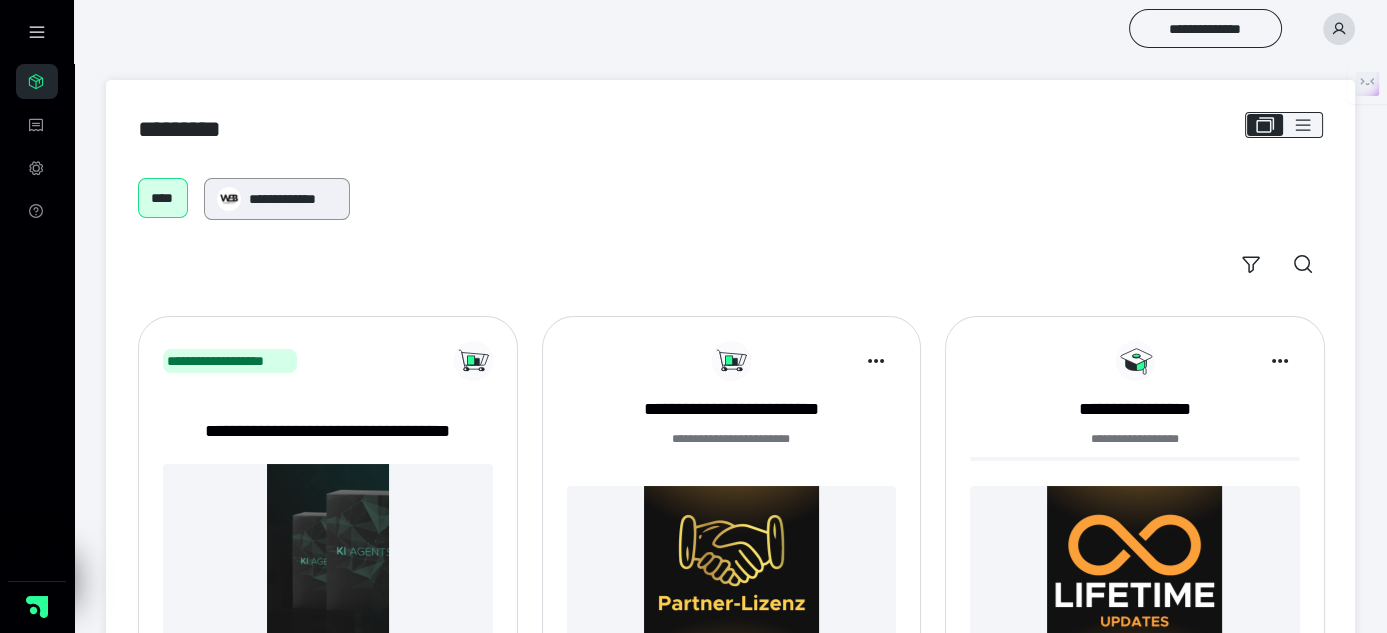 click on "**********" at bounding box center (293, 199) 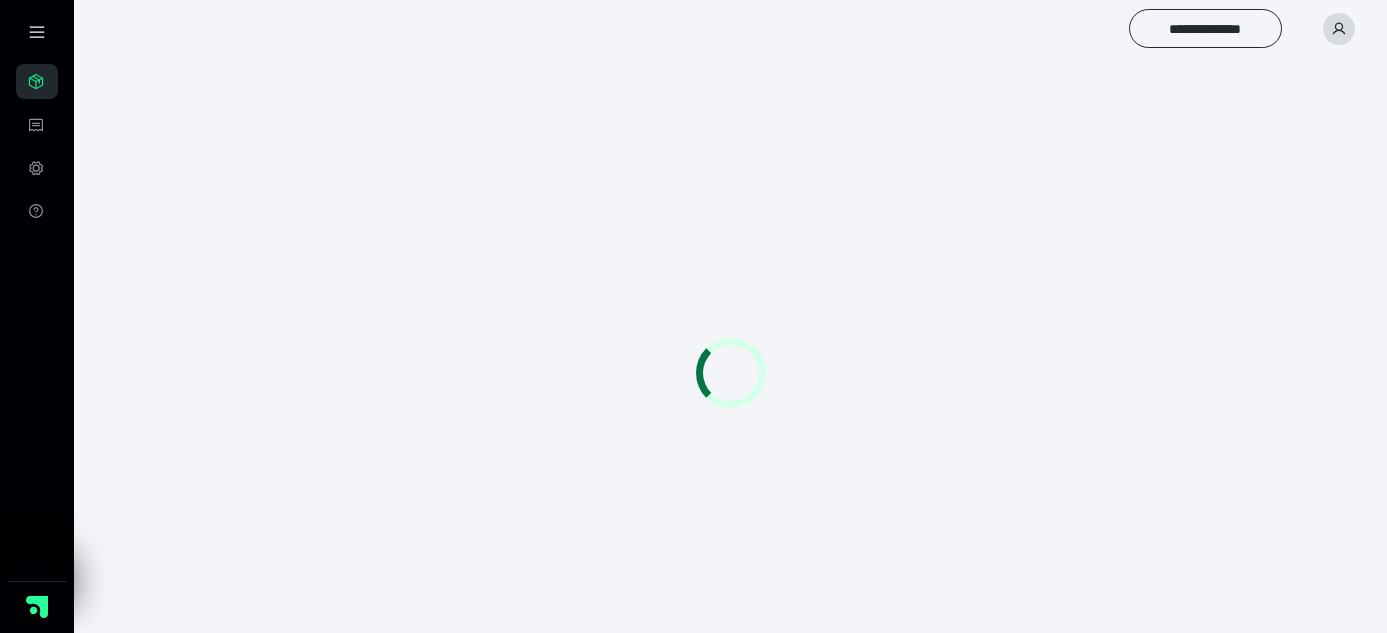 scroll, scrollTop: 0, scrollLeft: 0, axis: both 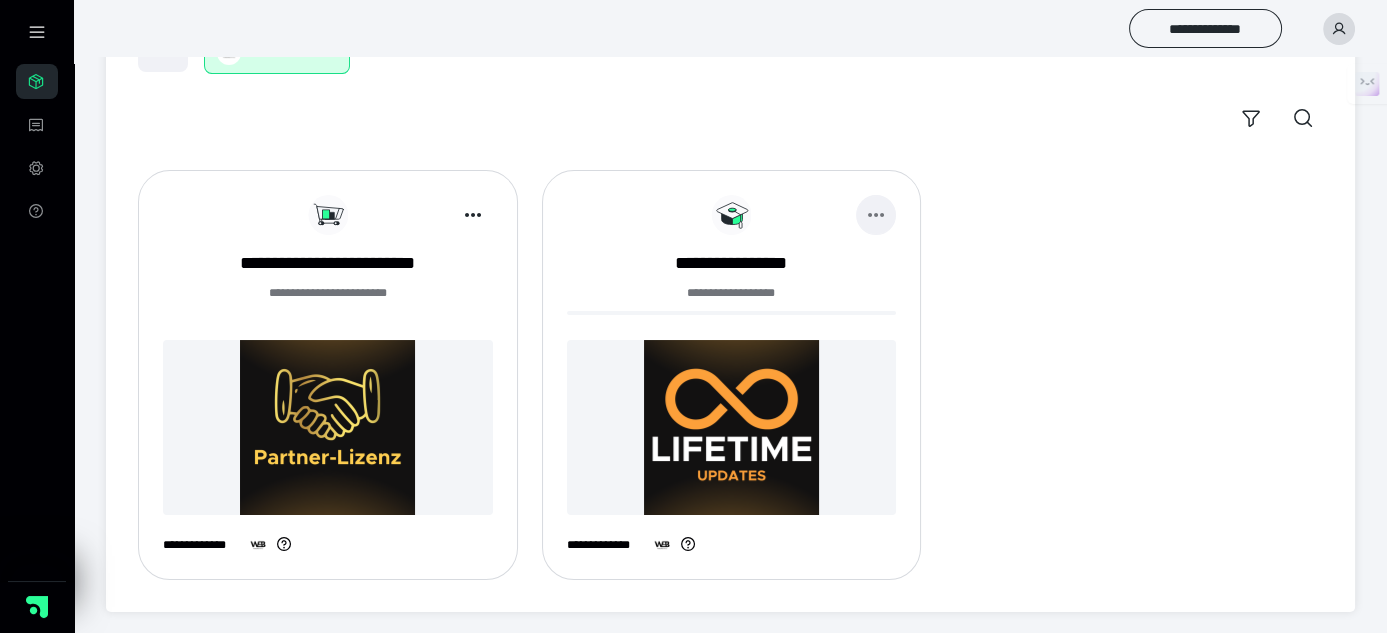 click 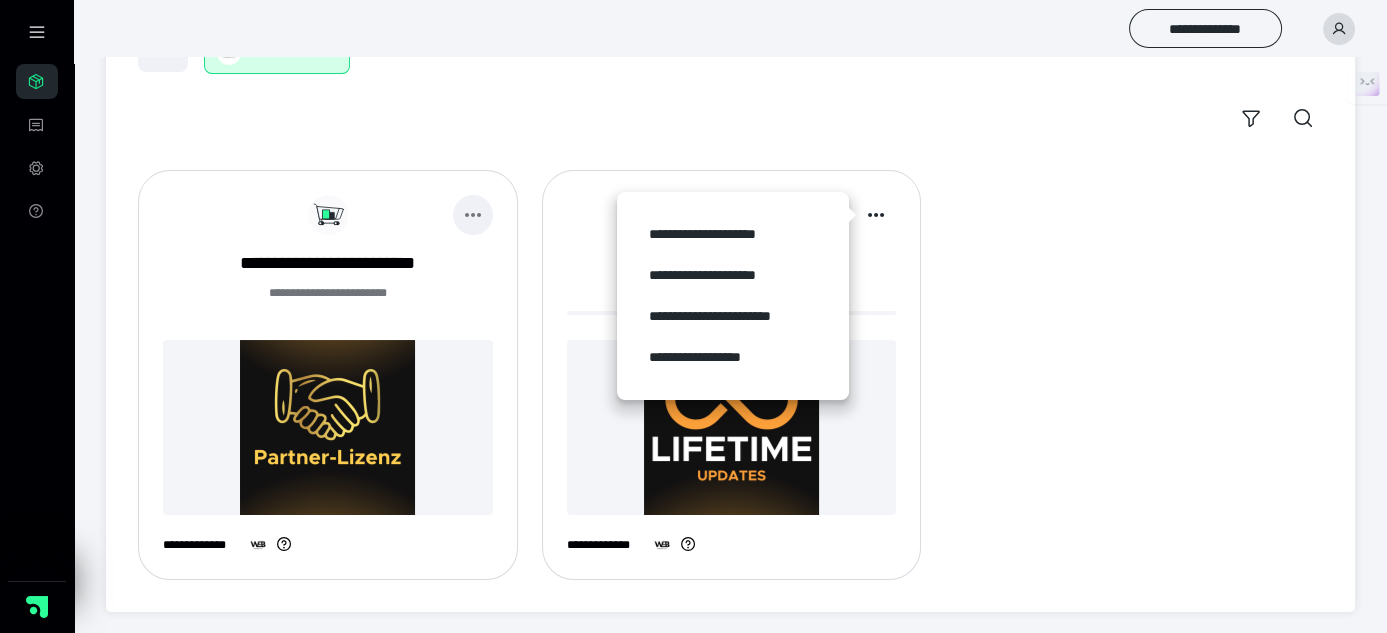 click 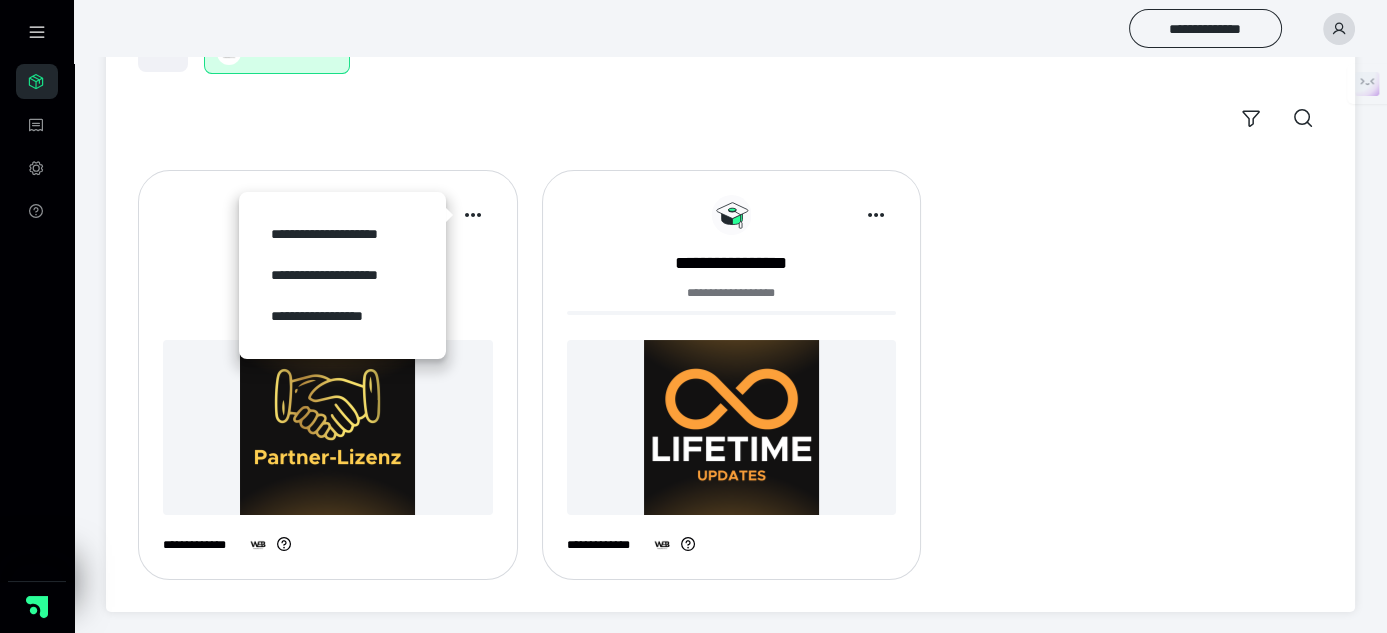 click on "**********" at bounding box center (328, 304) 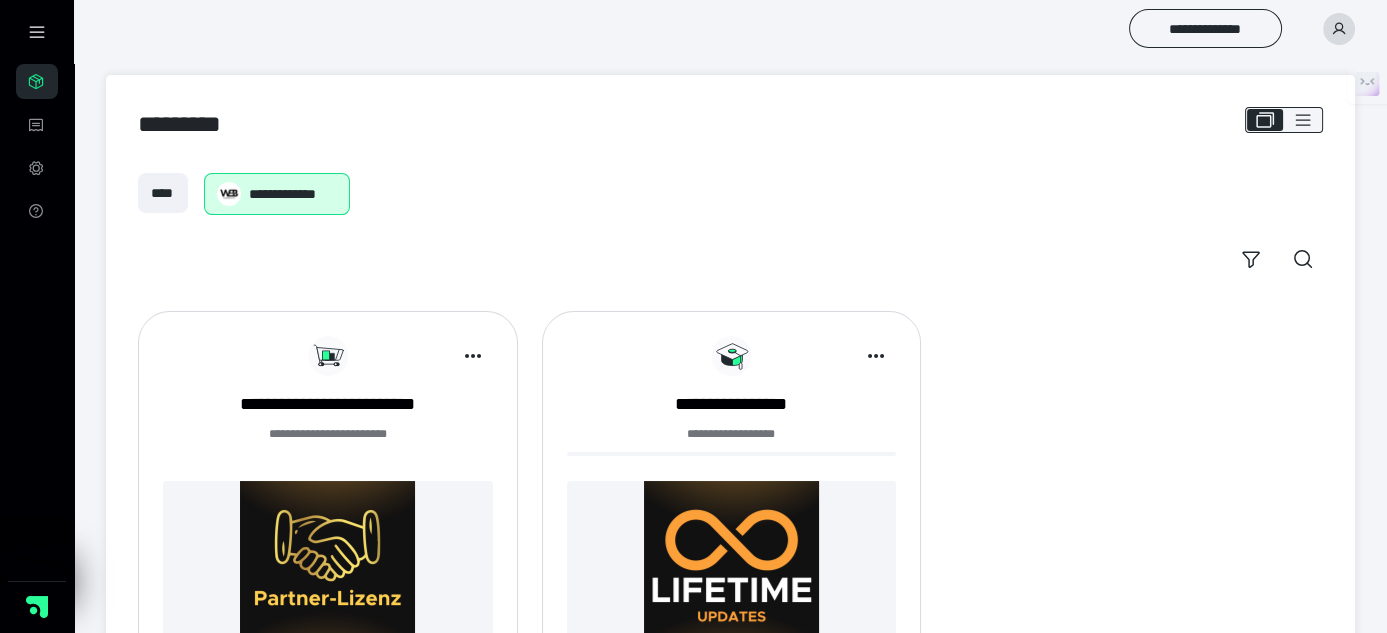 scroll, scrollTop: 0, scrollLeft: 0, axis: both 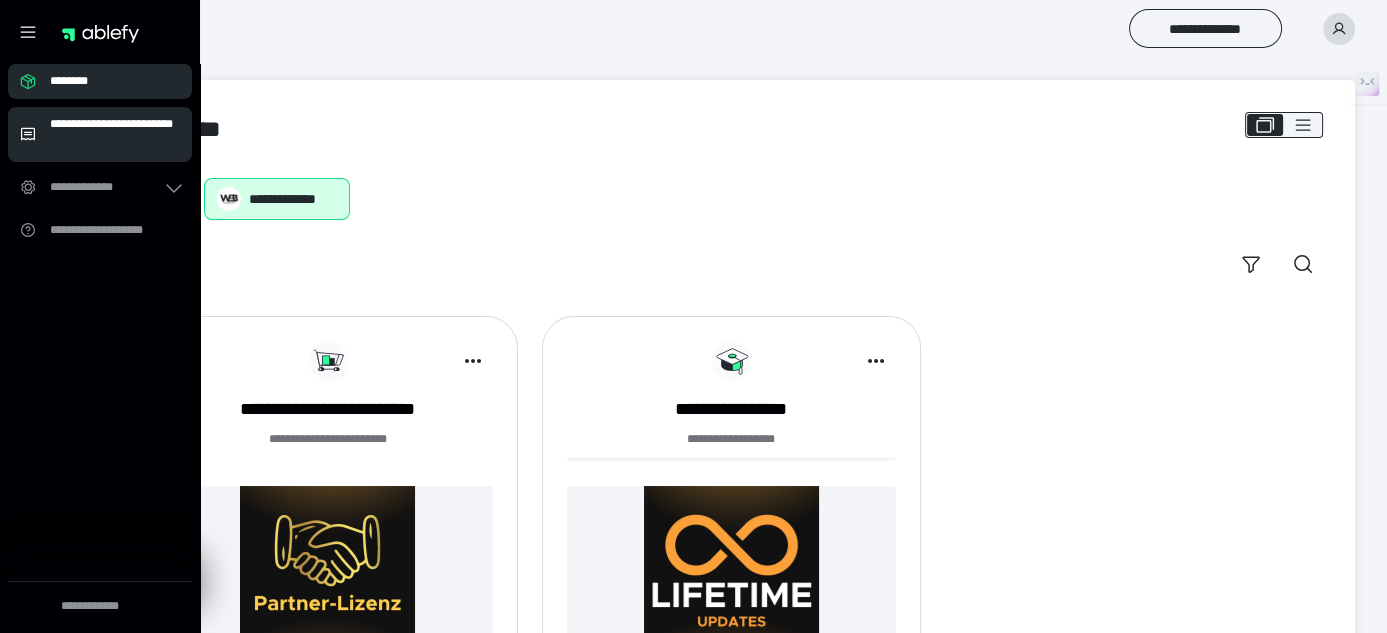 click on "**********" at bounding box center [115, 134] 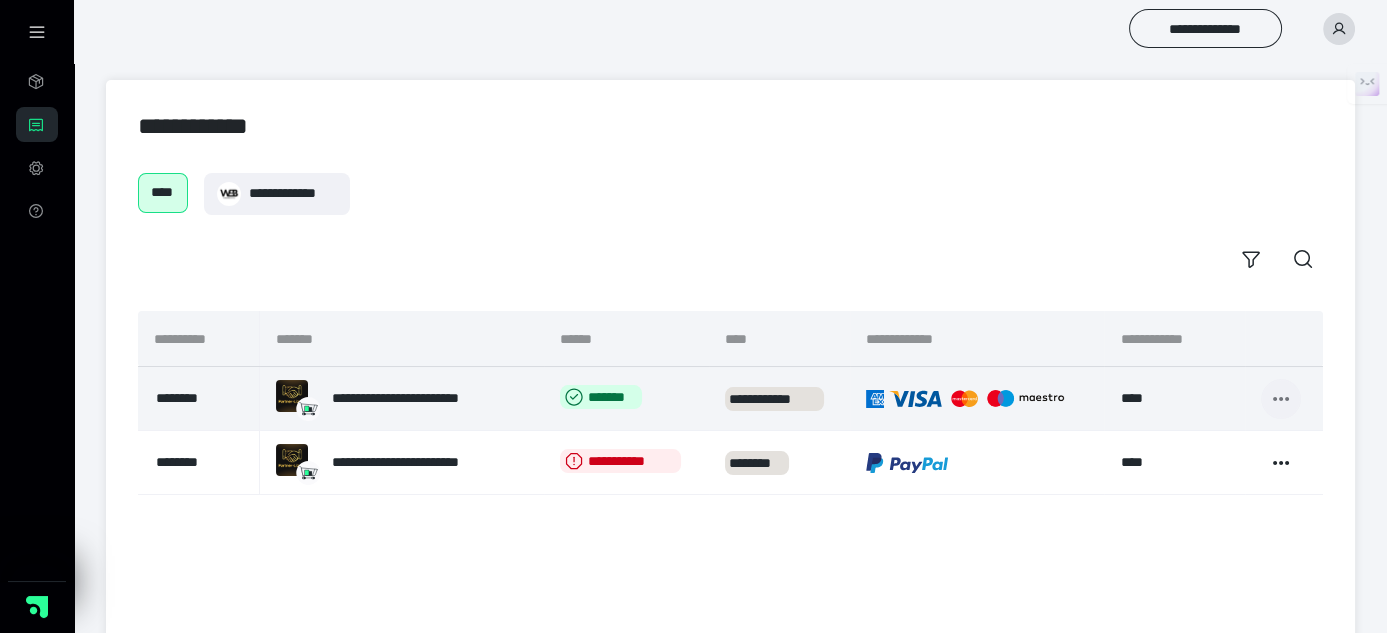 click 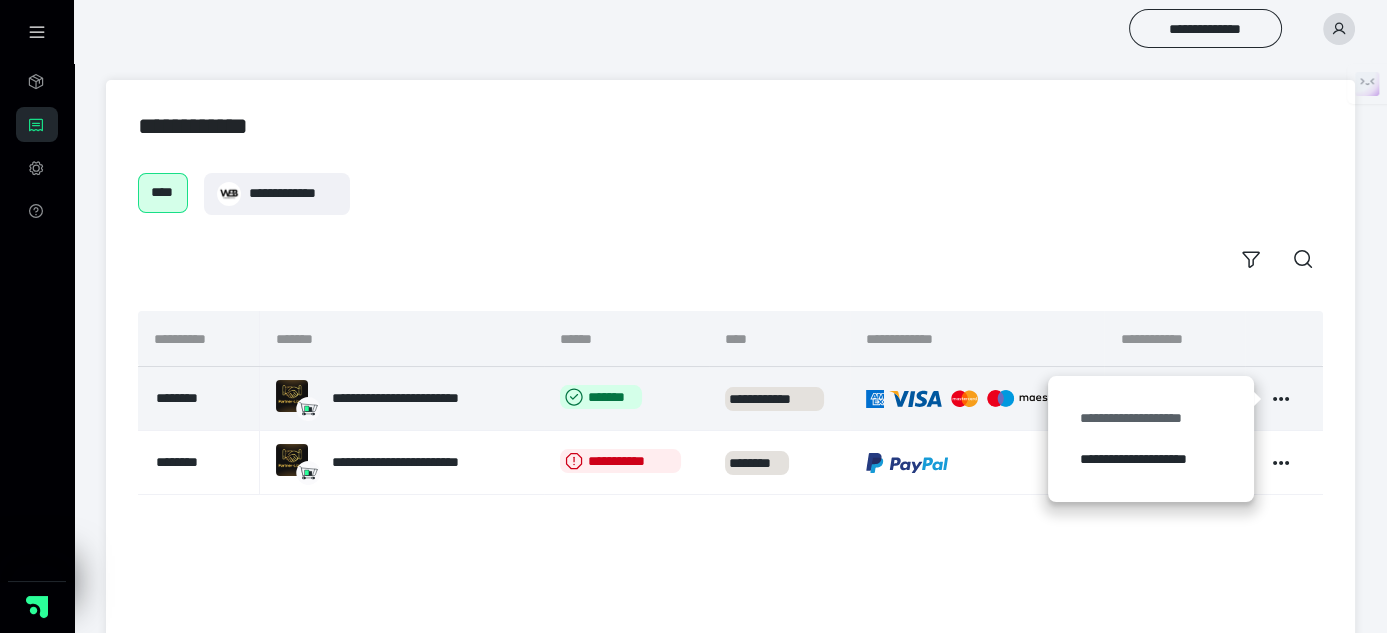 click on "**********" at bounding box center [1151, 418] 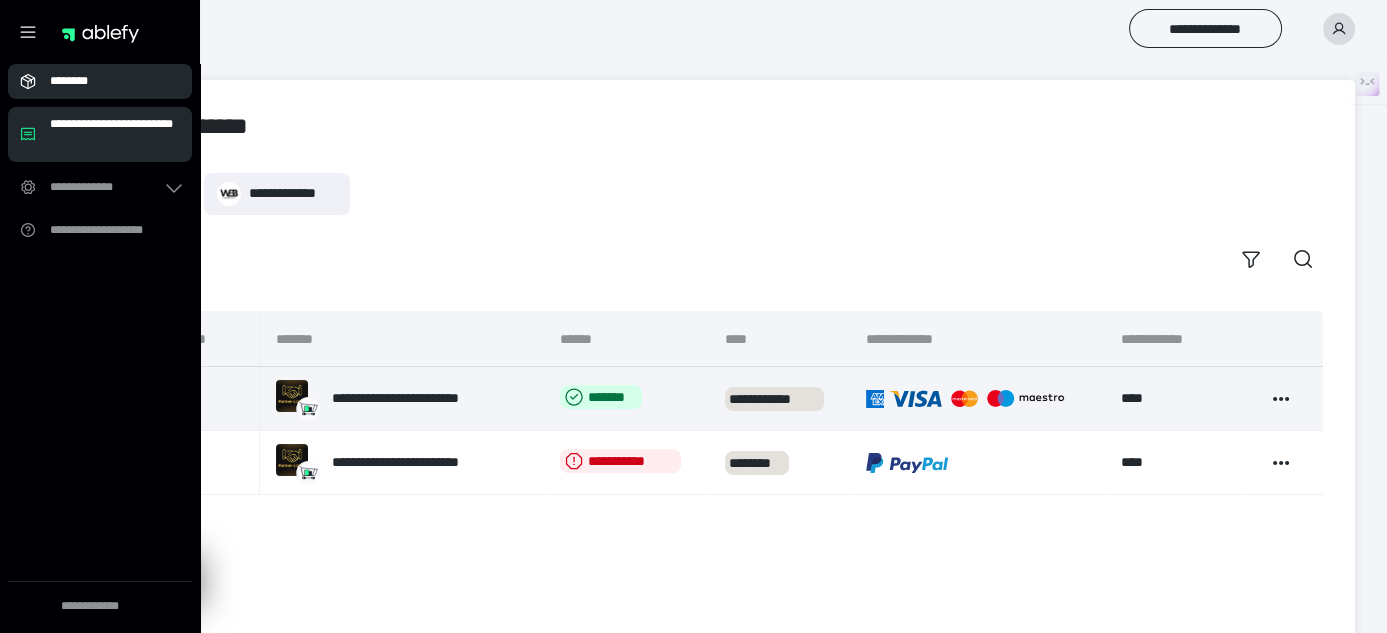 click 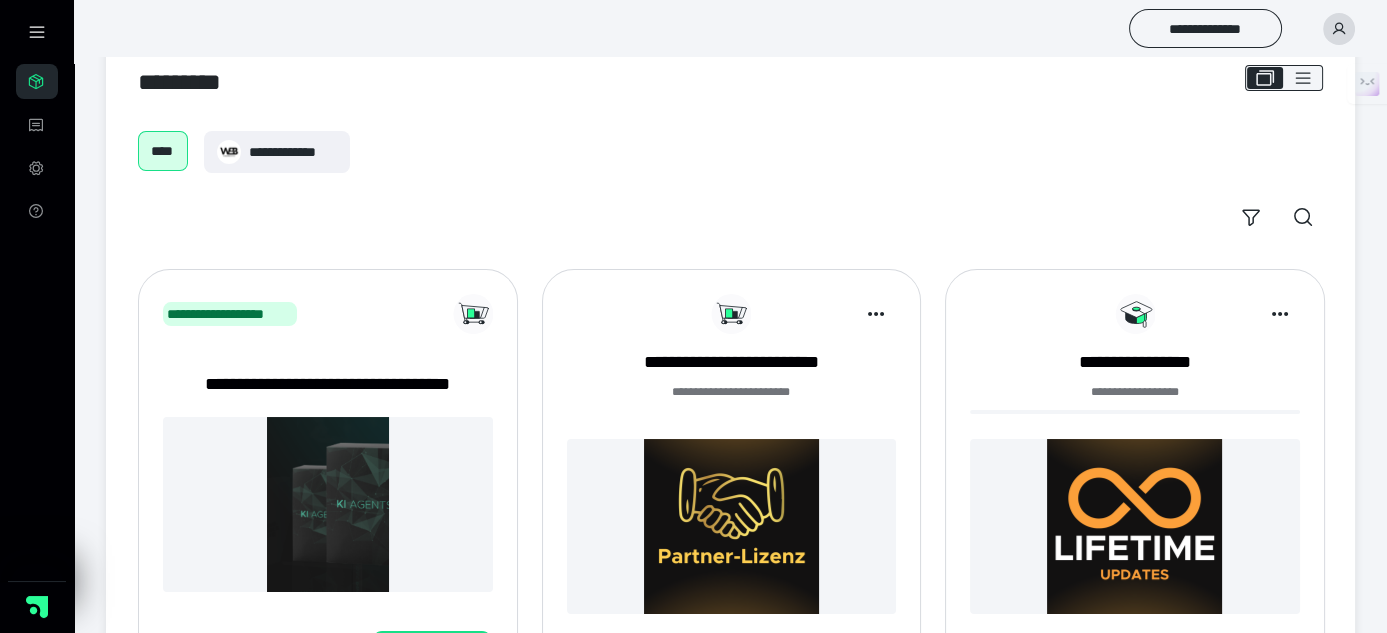 scroll, scrollTop: 0, scrollLeft: 0, axis: both 